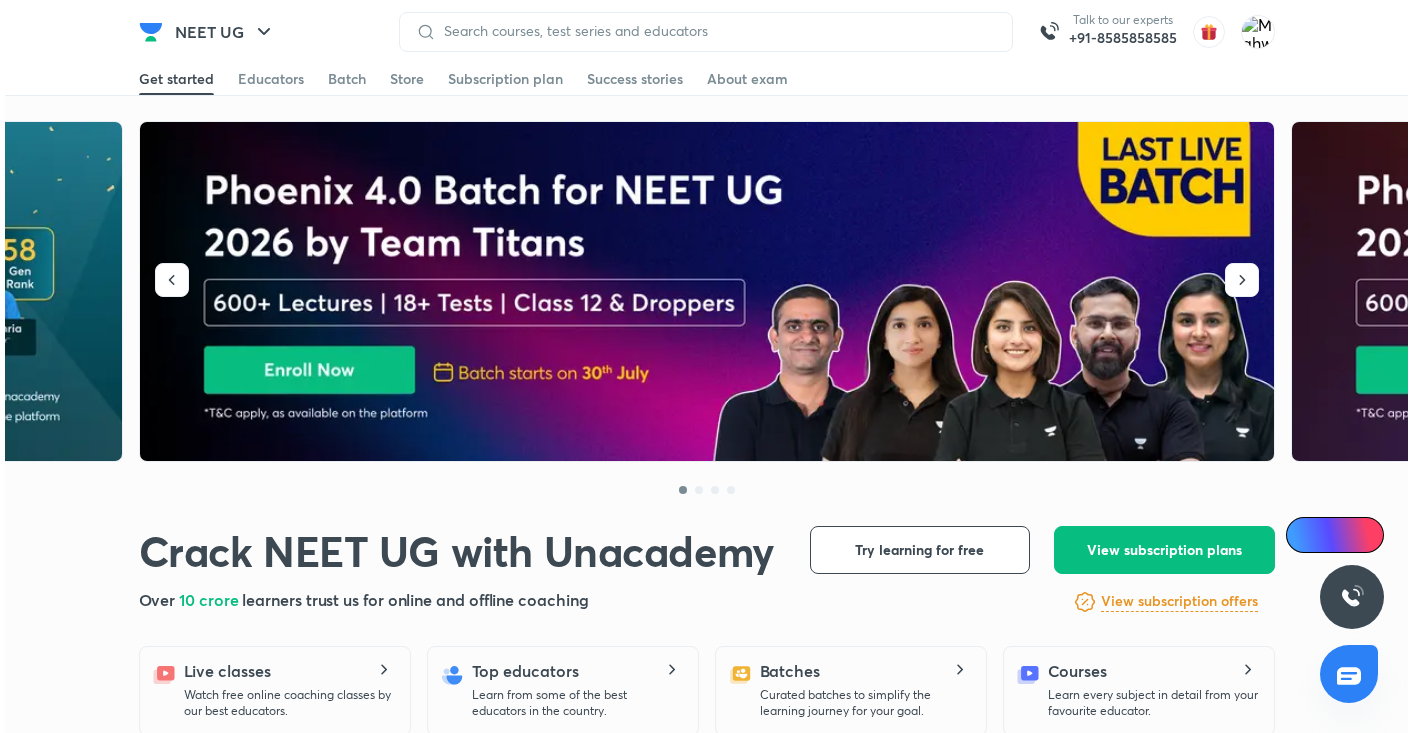 scroll, scrollTop: 0, scrollLeft: 0, axis: both 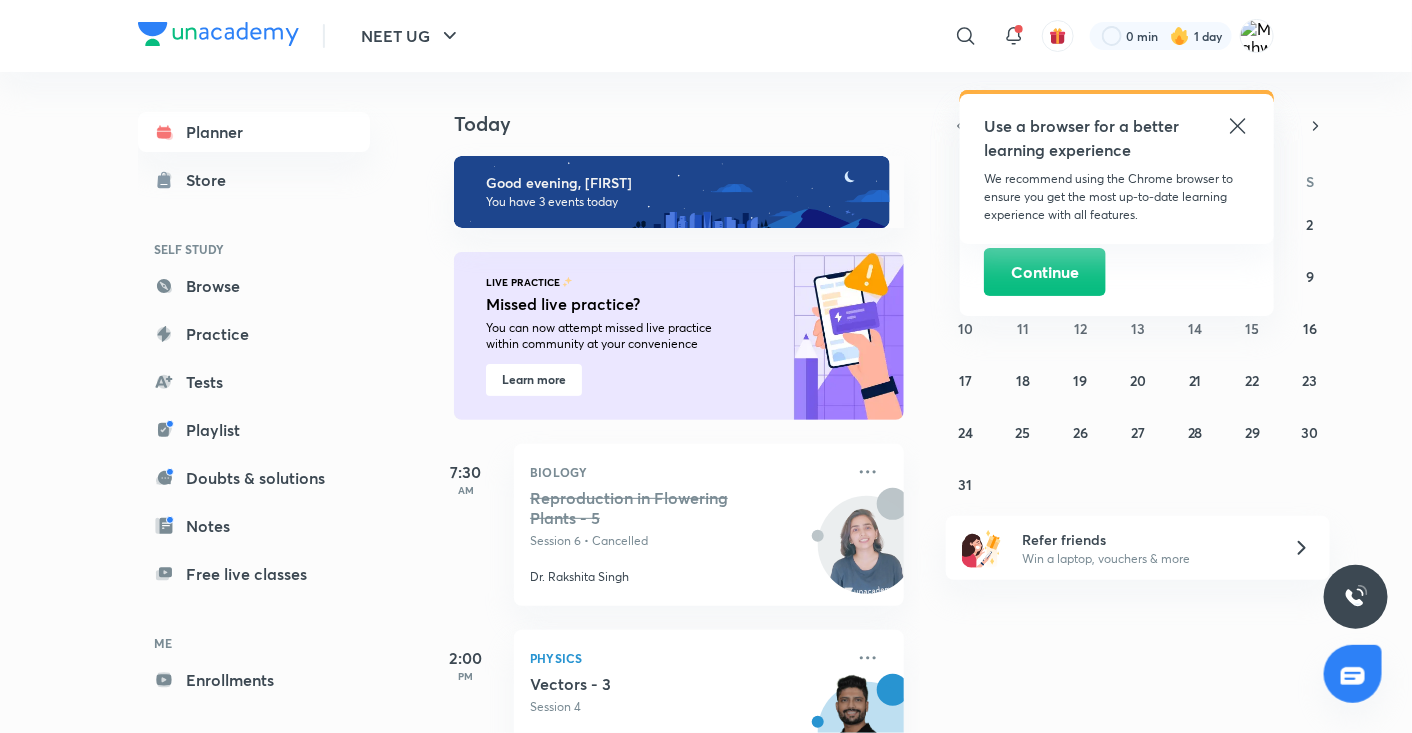 click 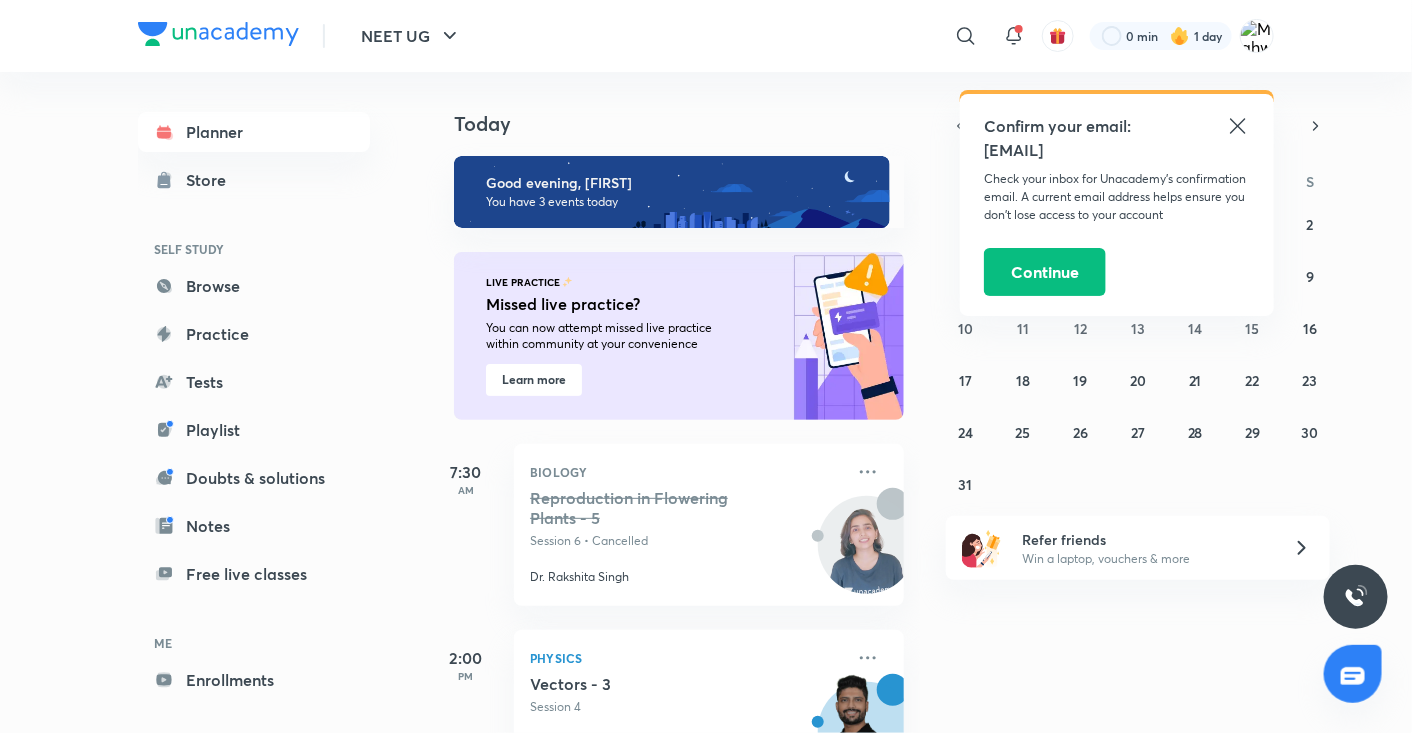 click 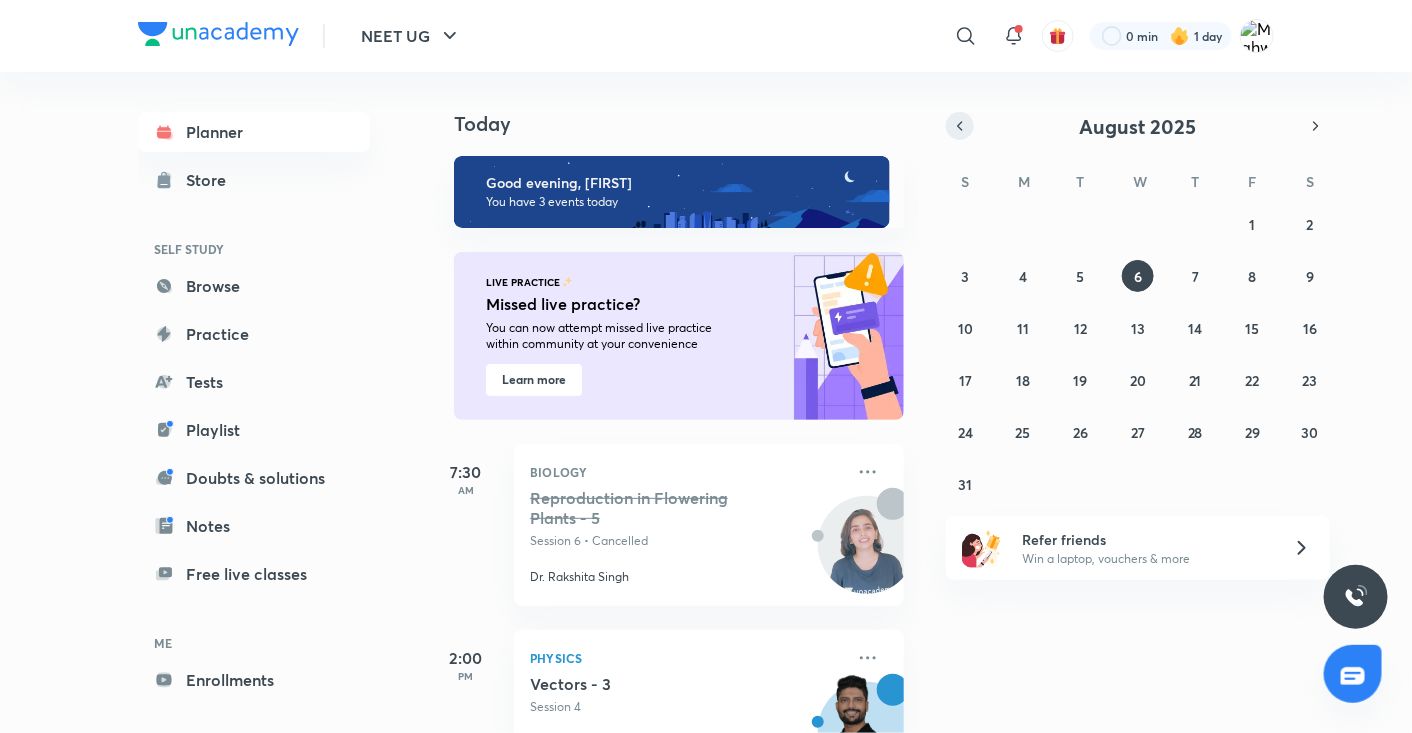 click 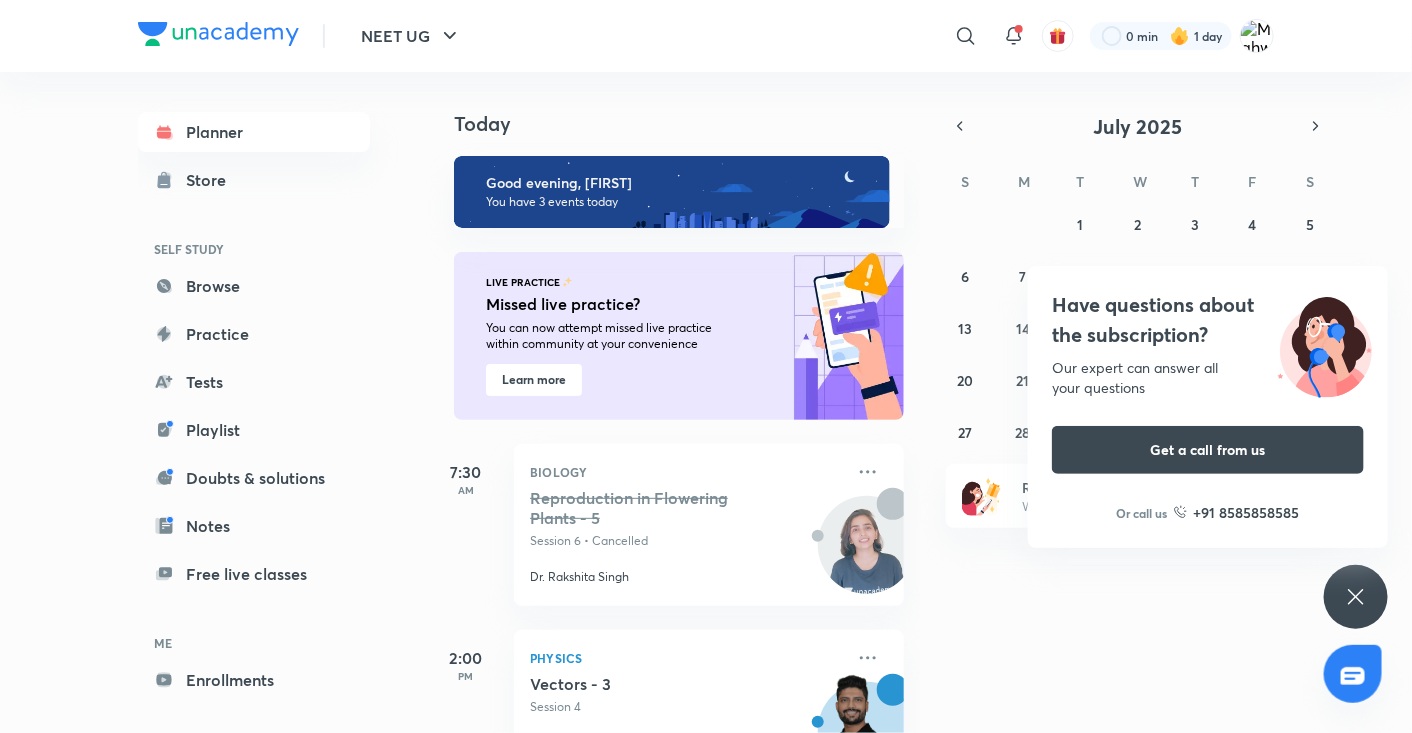 click 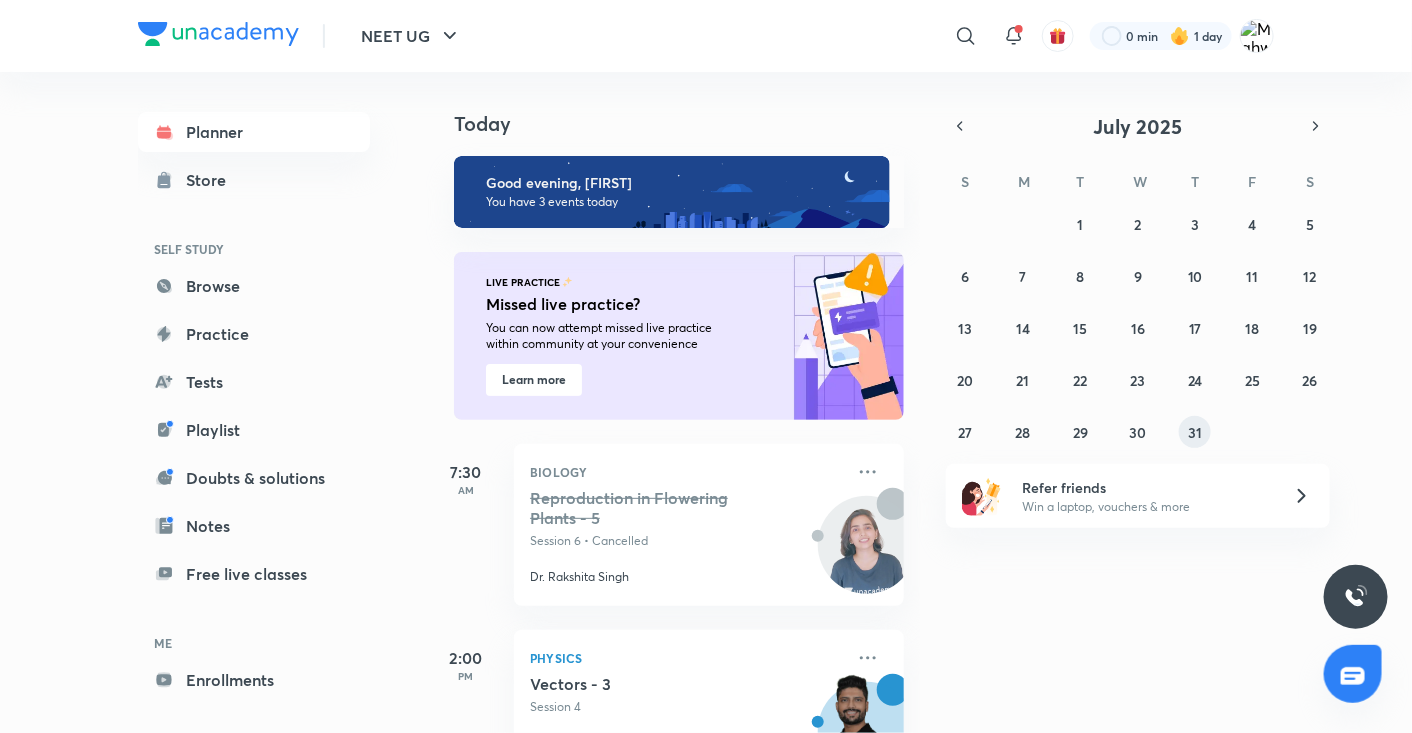 click on "31" at bounding box center [1195, 432] 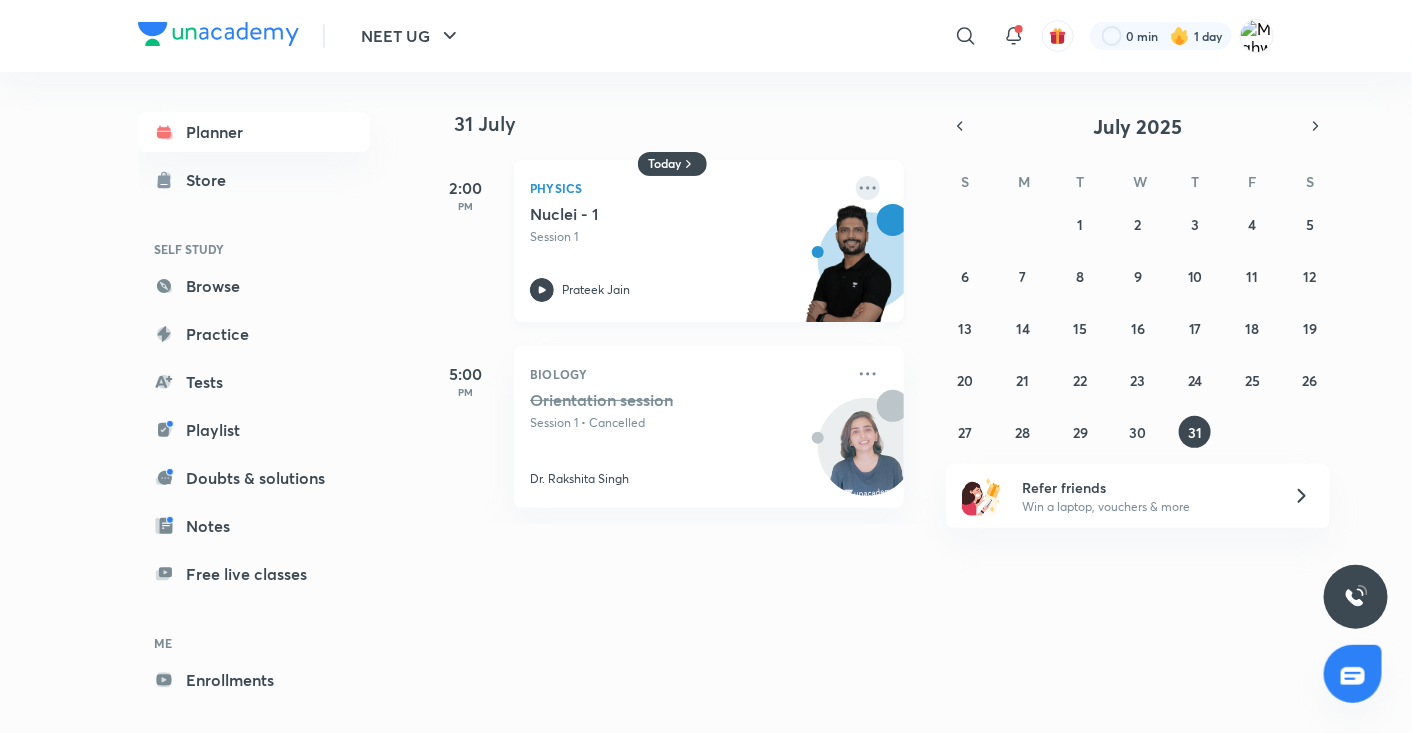 click 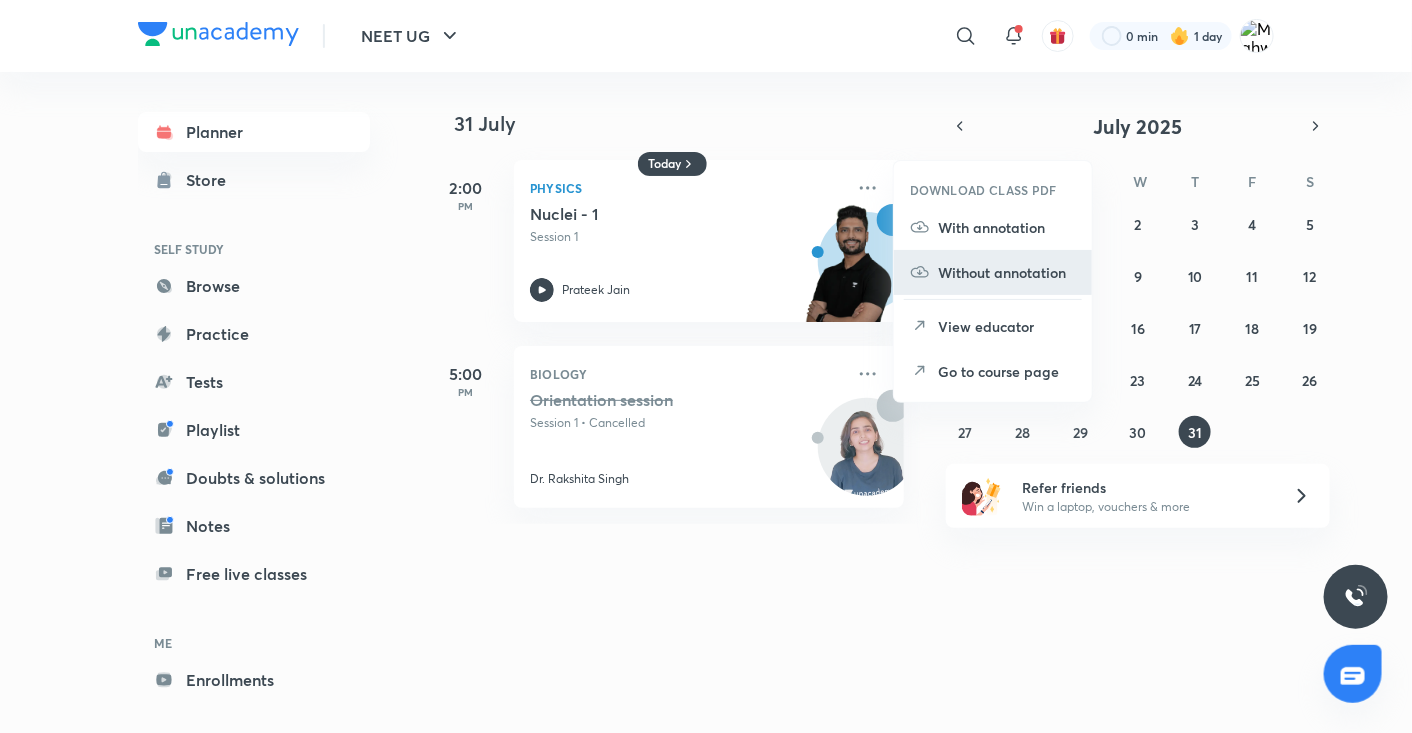 click on "Without annotation" at bounding box center (1007, 272) 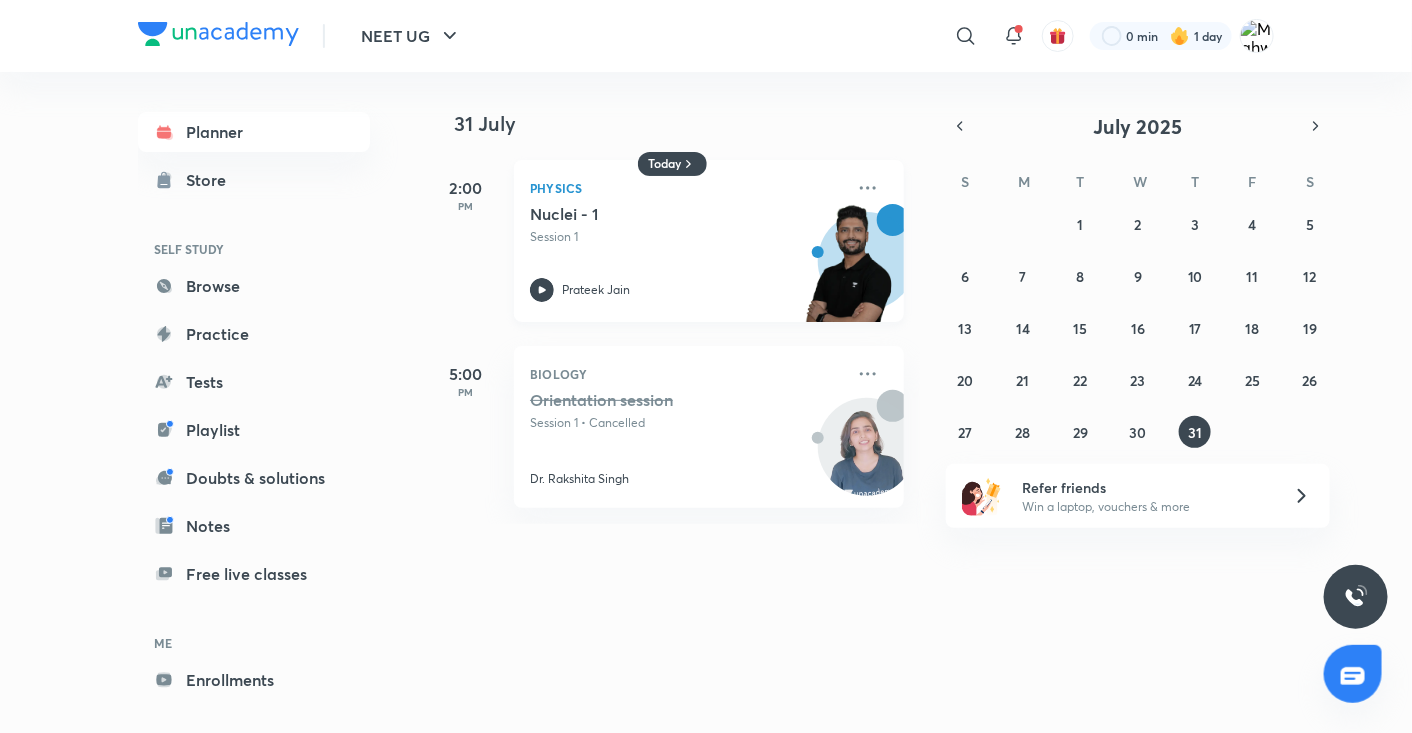click on "Physics Nuclei - 1 Session 1 [FIRST] [LAST]" at bounding box center [709, 241] 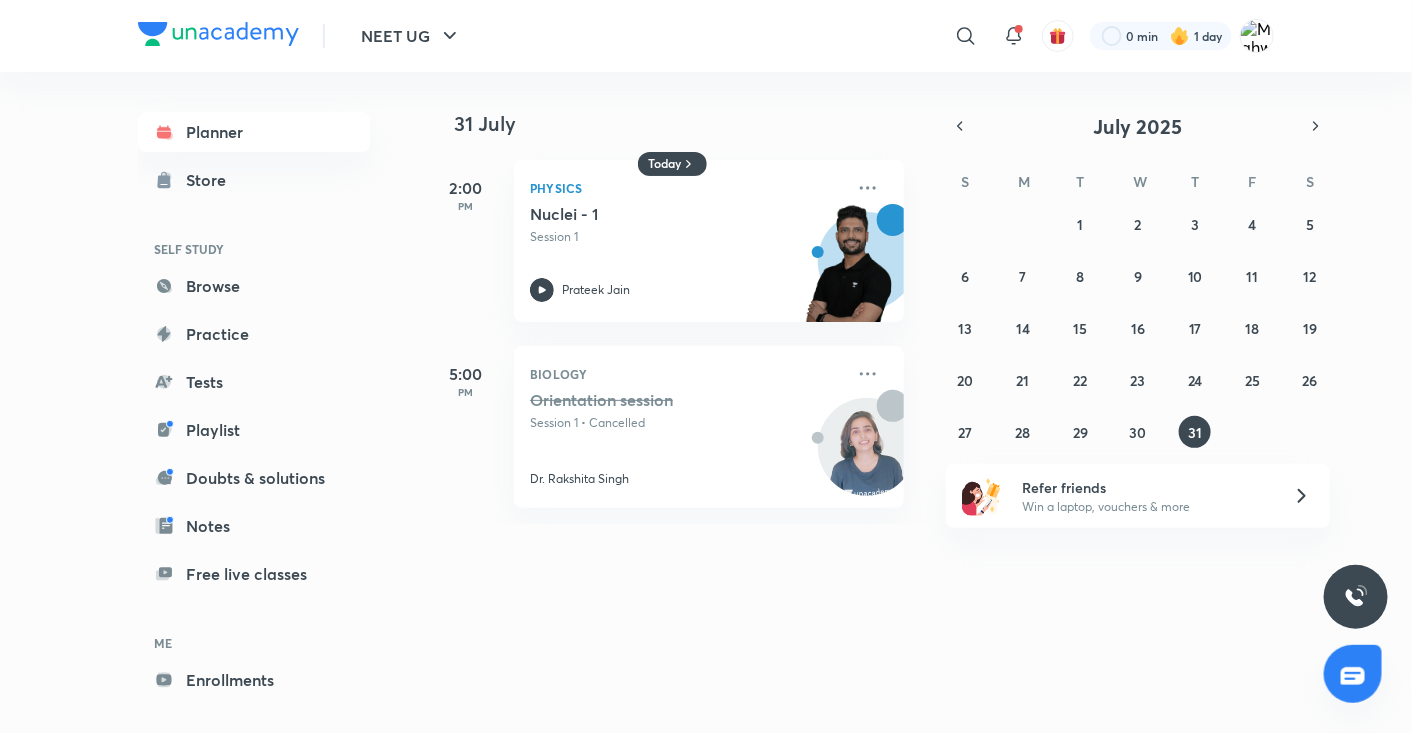click on "Refer friends Win a laptop, vouchers & more" at bounding box center [1138, 496] 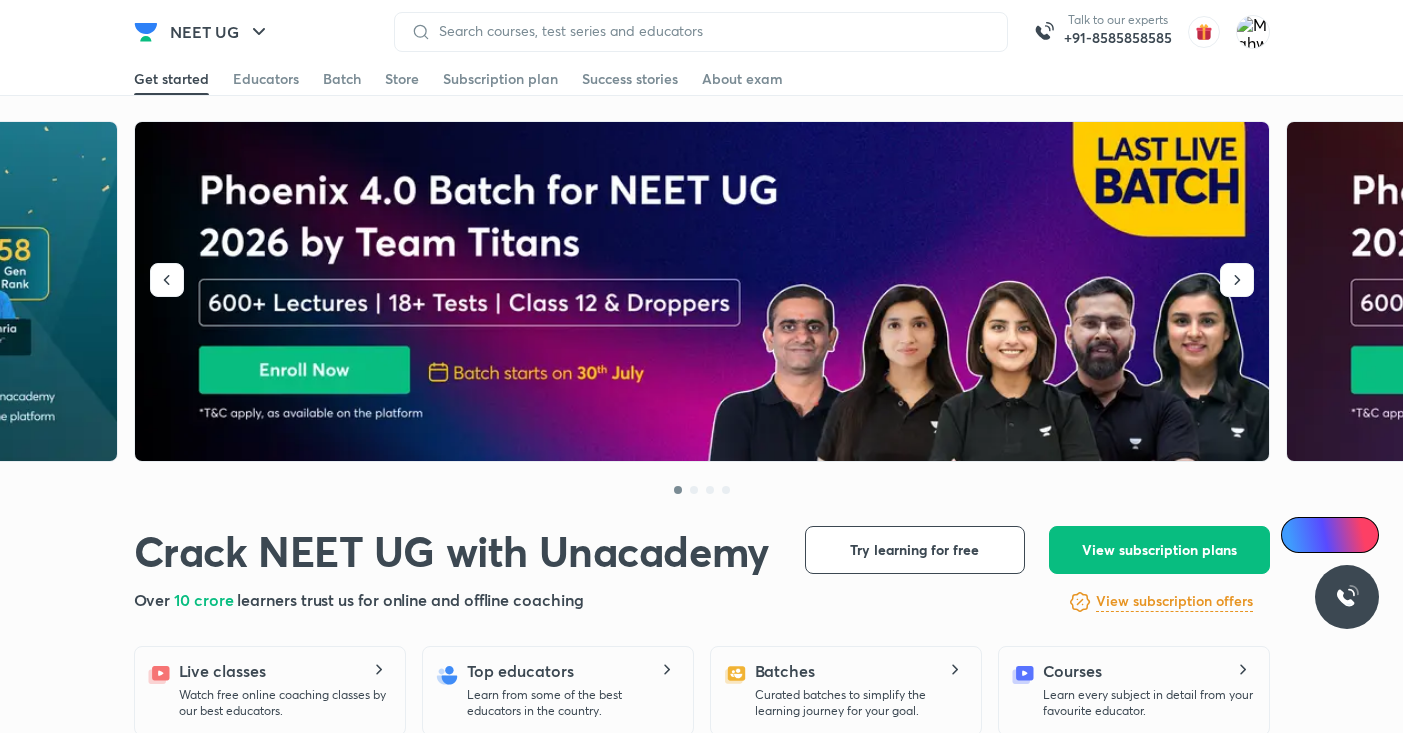 scroll, scrollTop: 0, scrollLeft: 0, axis: both 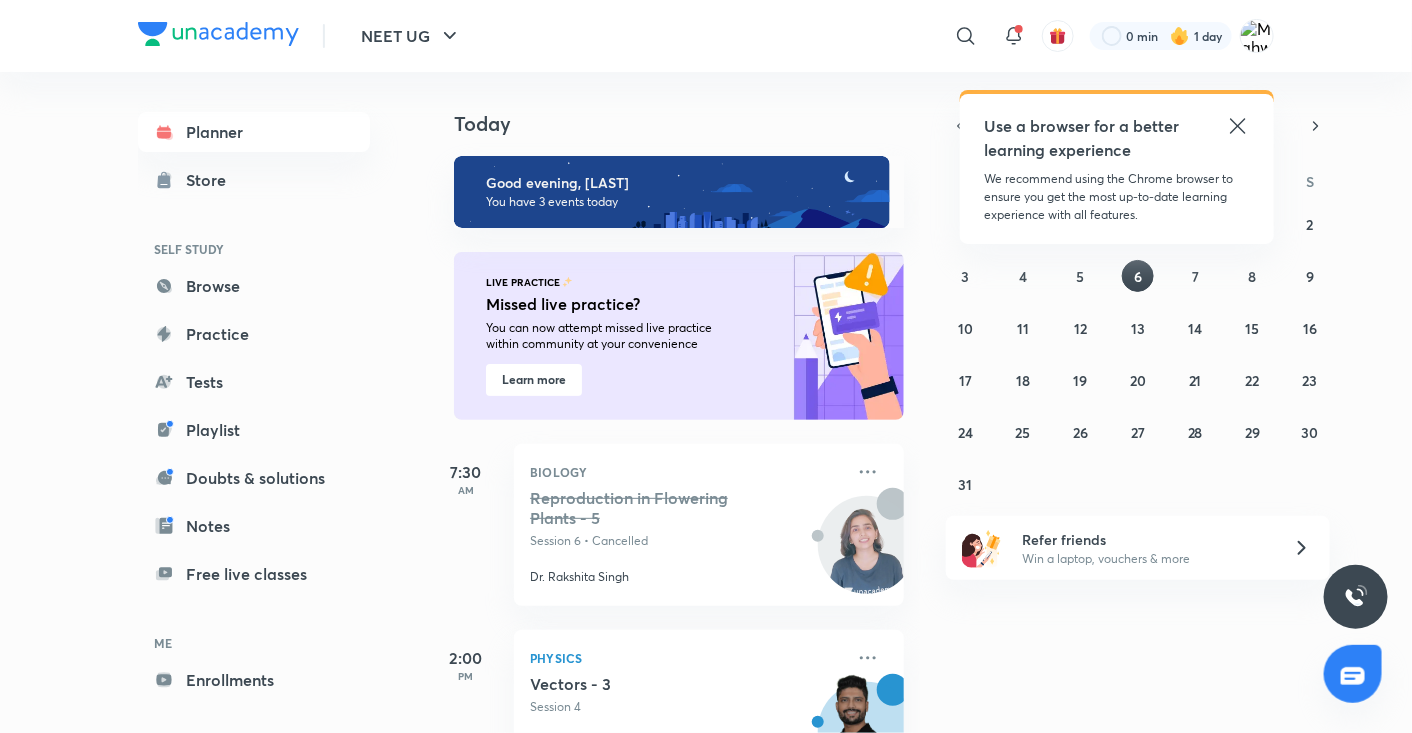 click 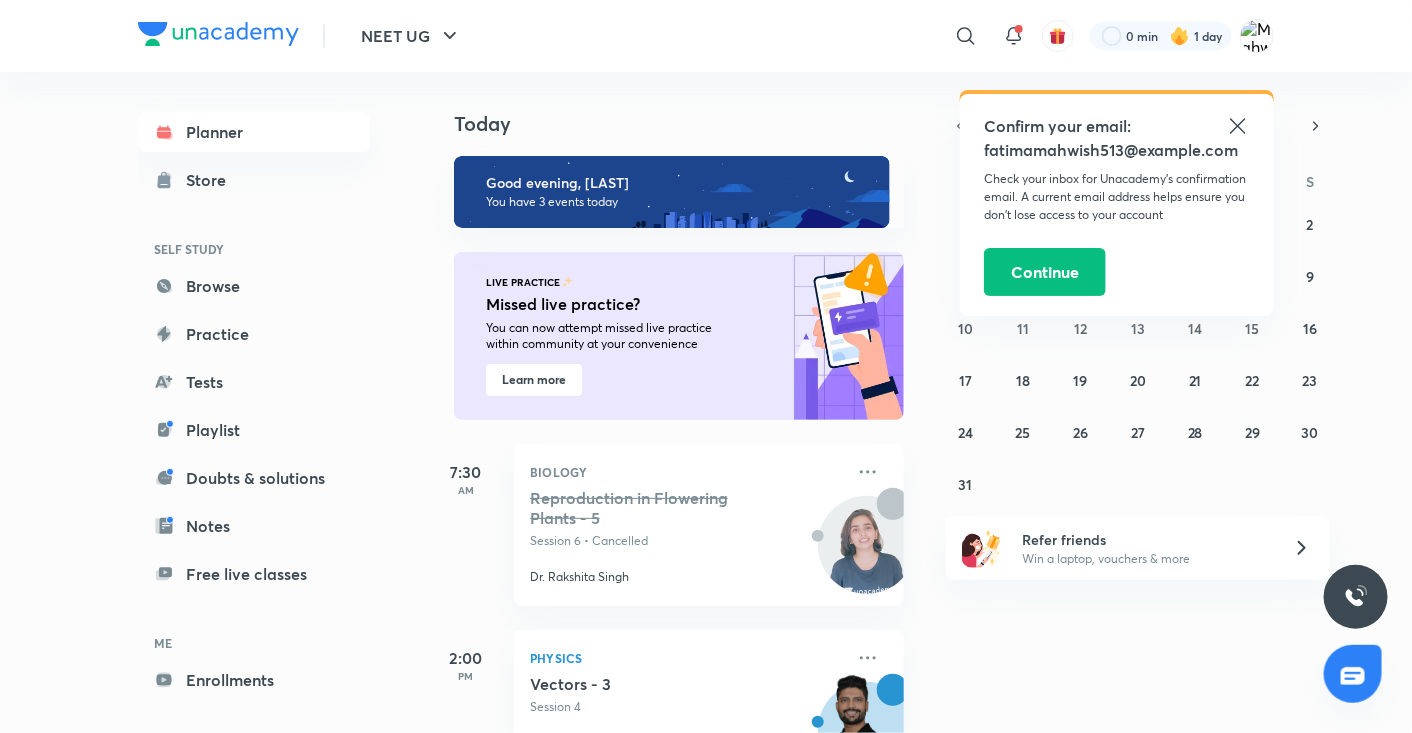 click 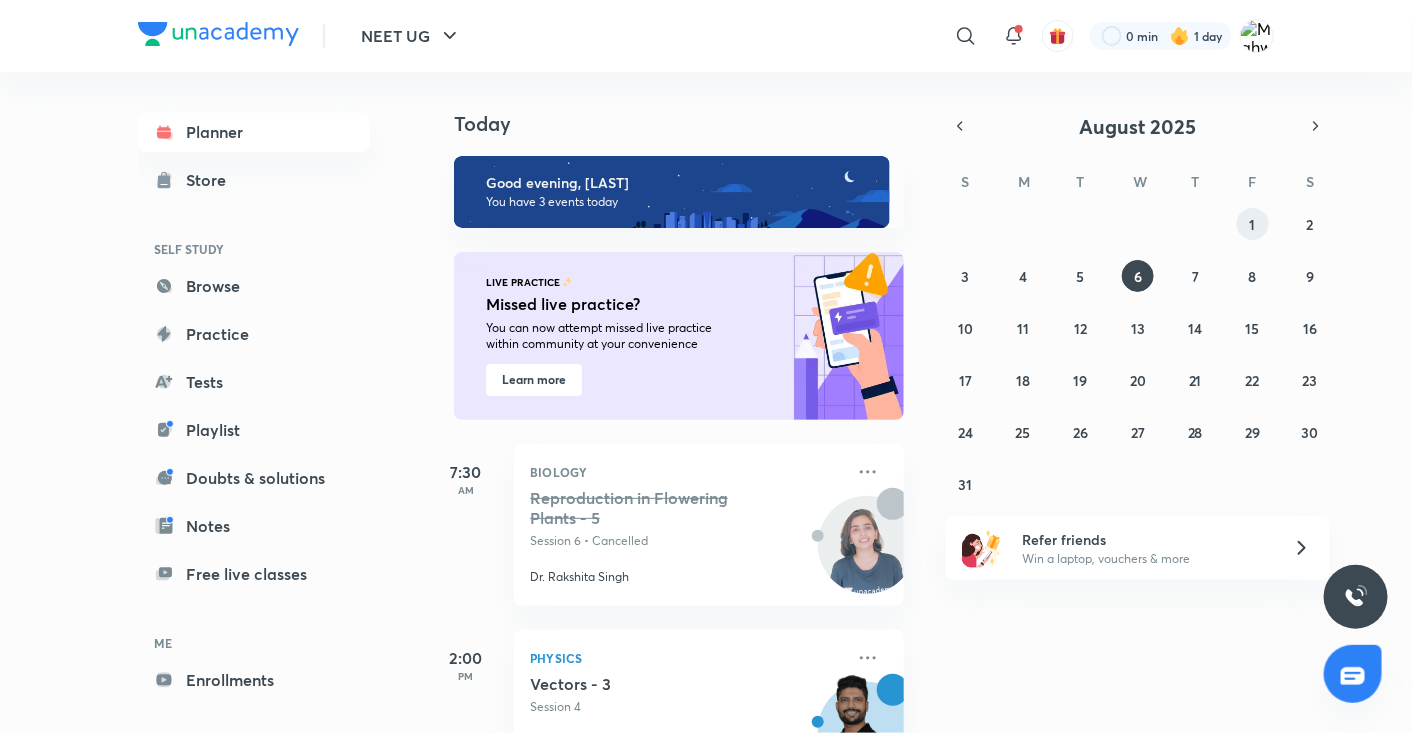 click on "1" at bounding box center [1253, 224] 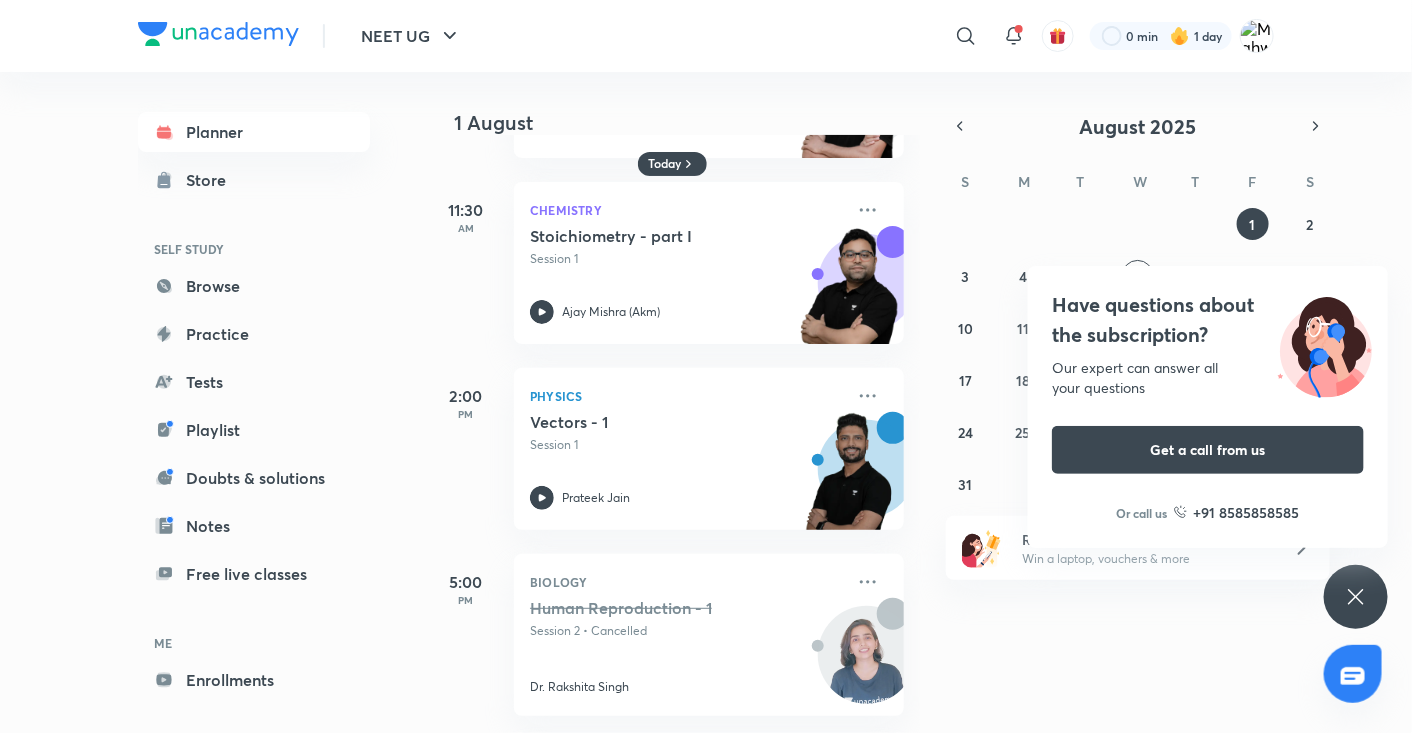 scroll, scrollTop: 170, scrollLeft: 0, axis: vertical 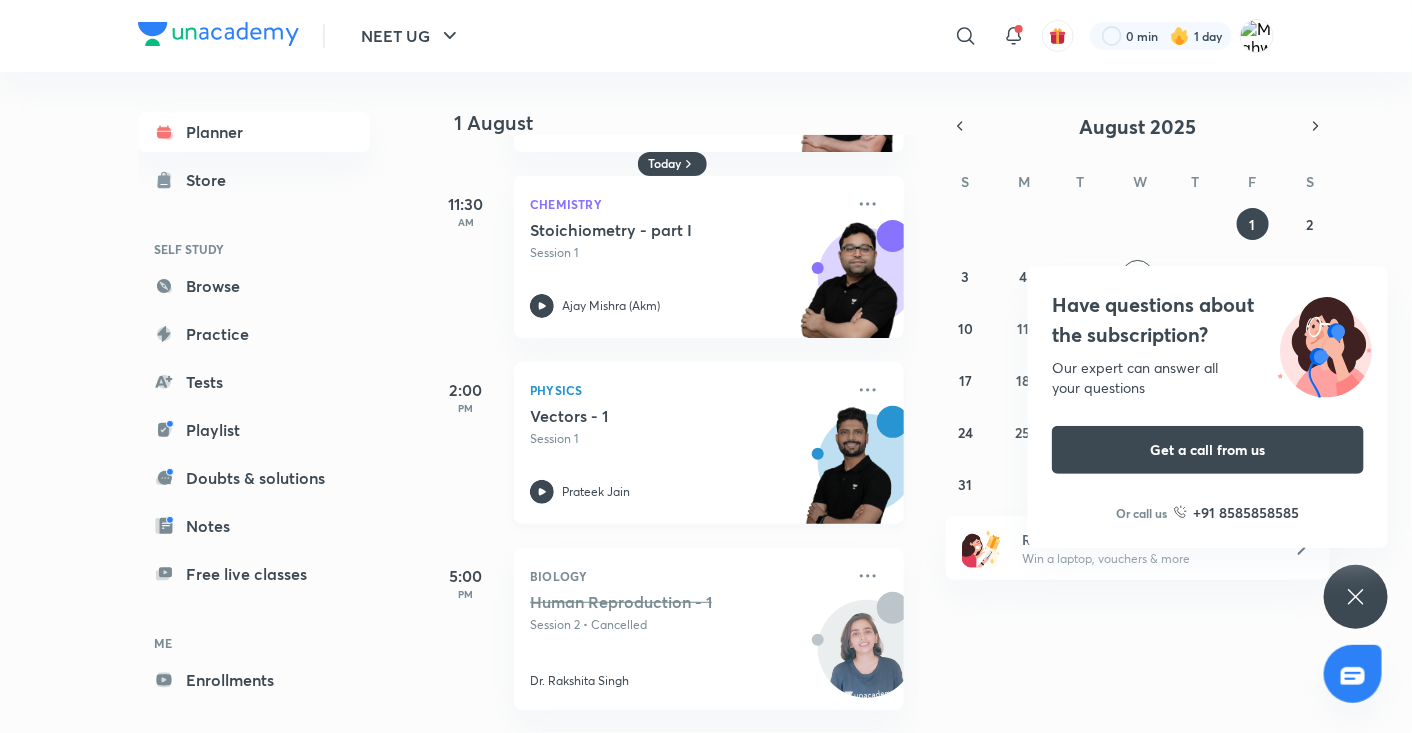 click 